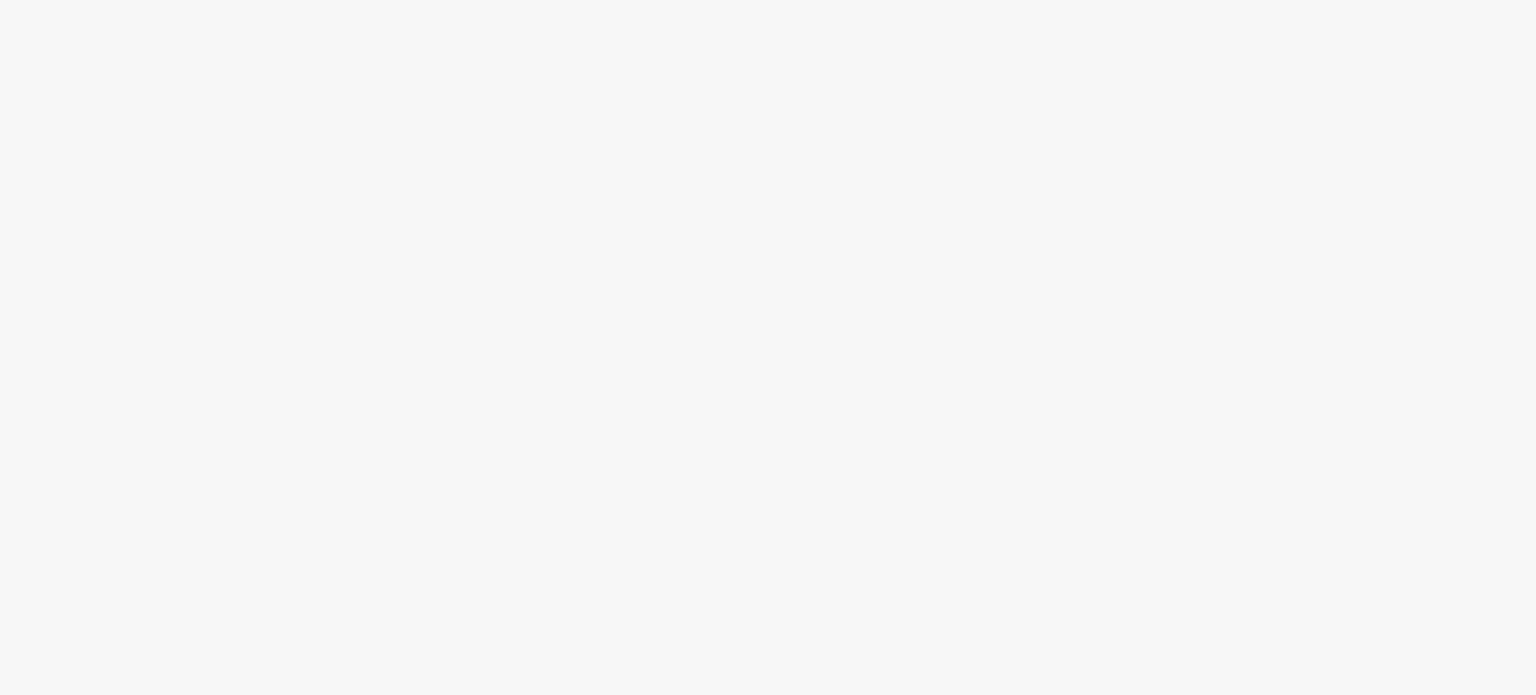 scroll, scrollTop: 0, scrollLeft: 0, axis: both 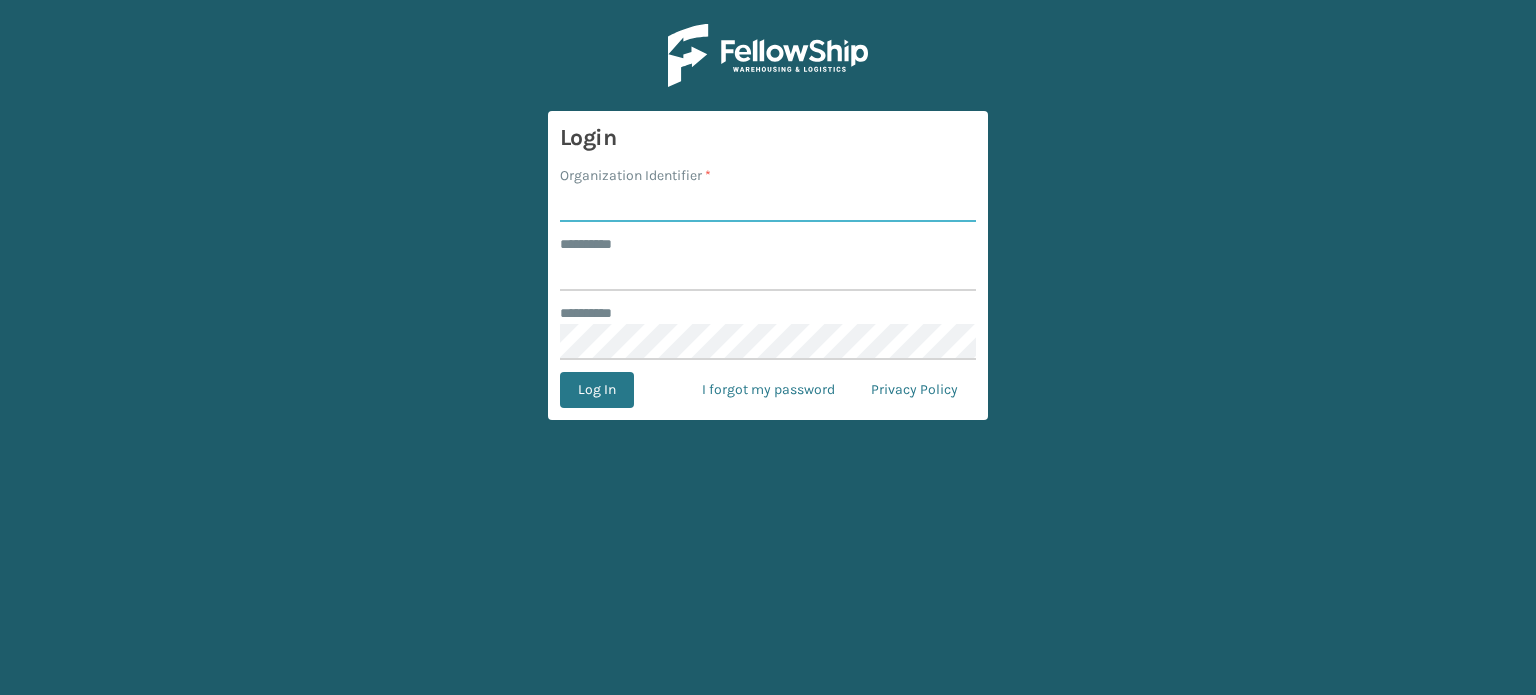click on "Organization Identifier   *" at bounding box center [768, 204] 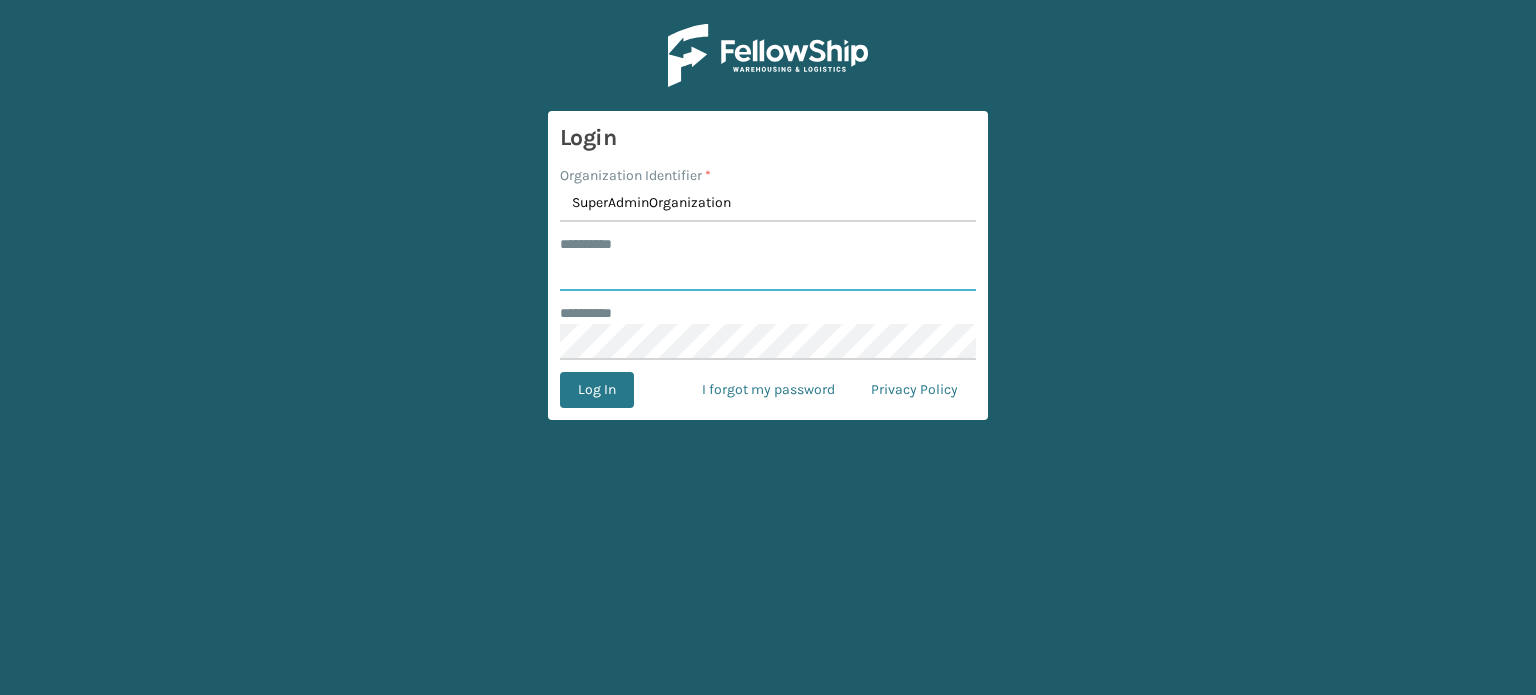click on "********   *" at bounding box center (768, 273) 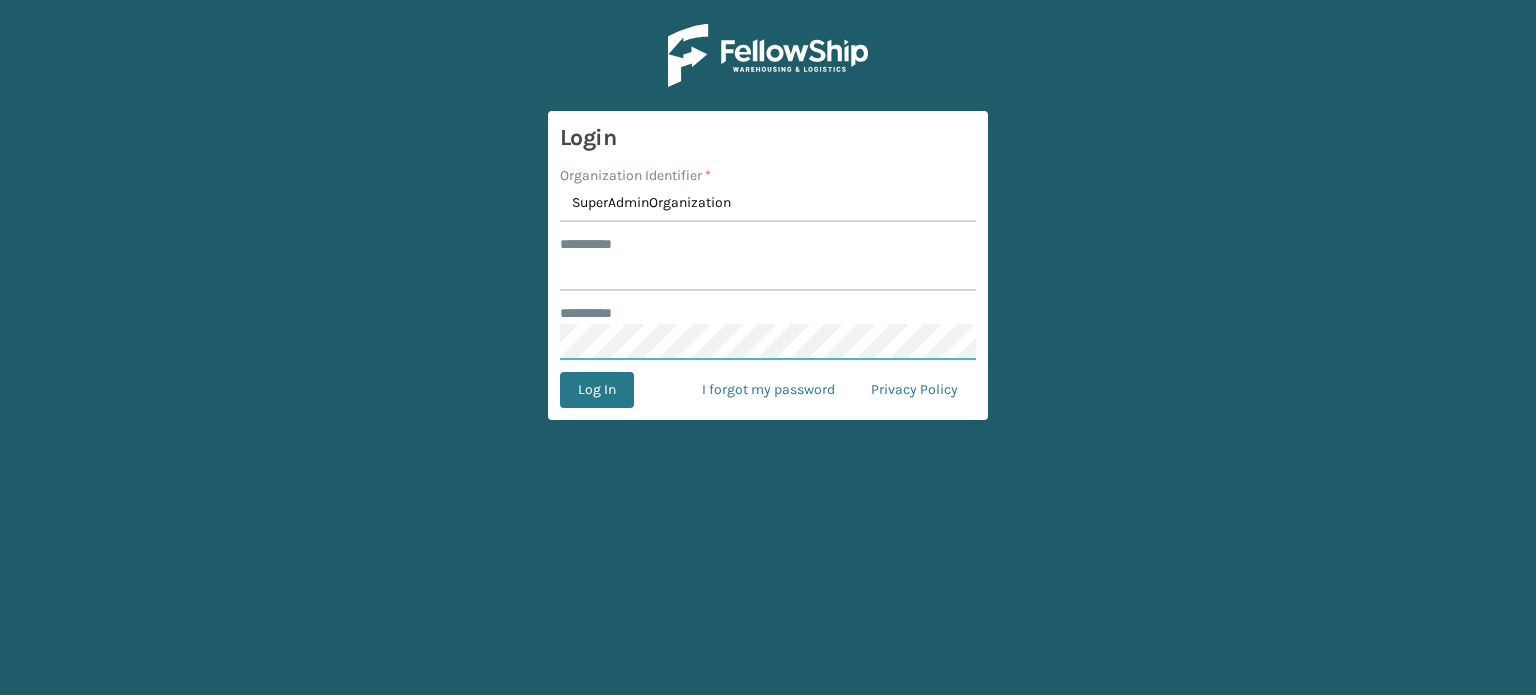 click on "Log In" at bounding box center (597, 390) 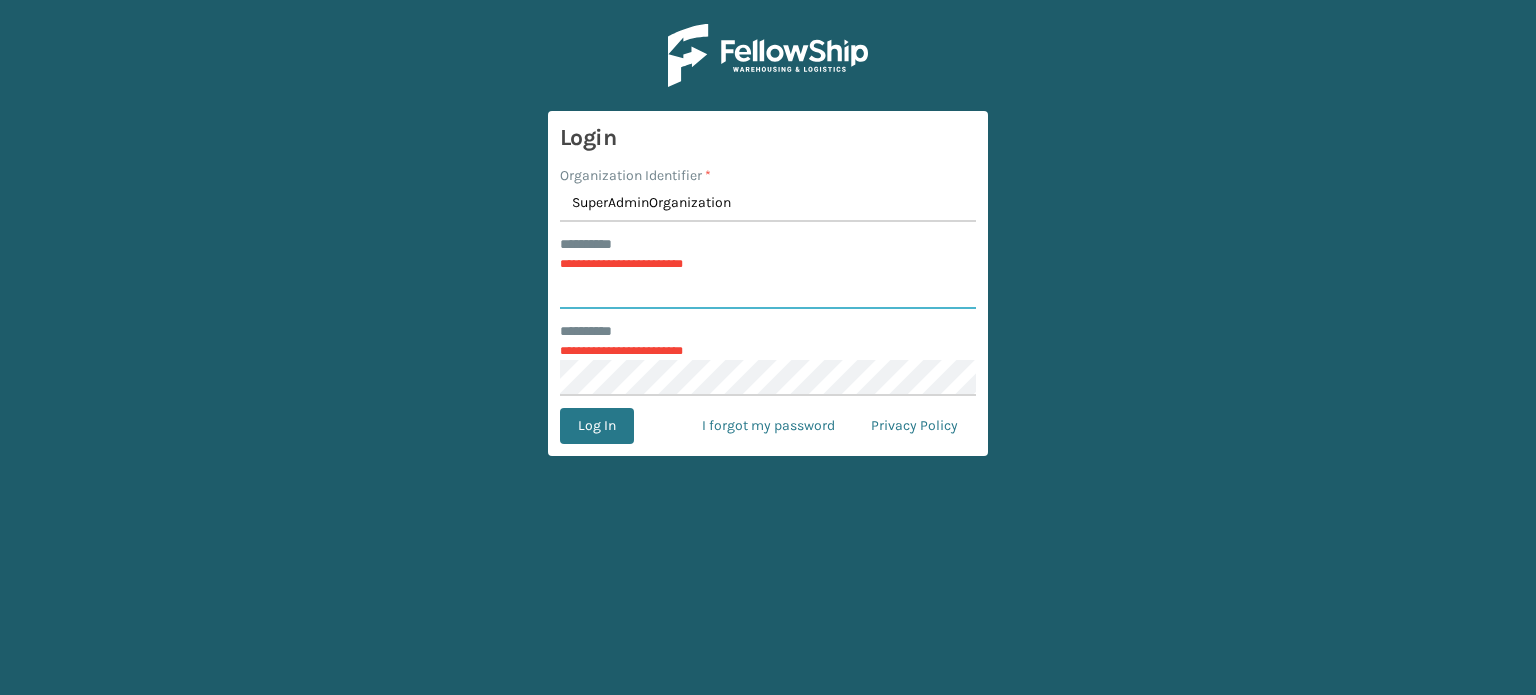 type on "*****" 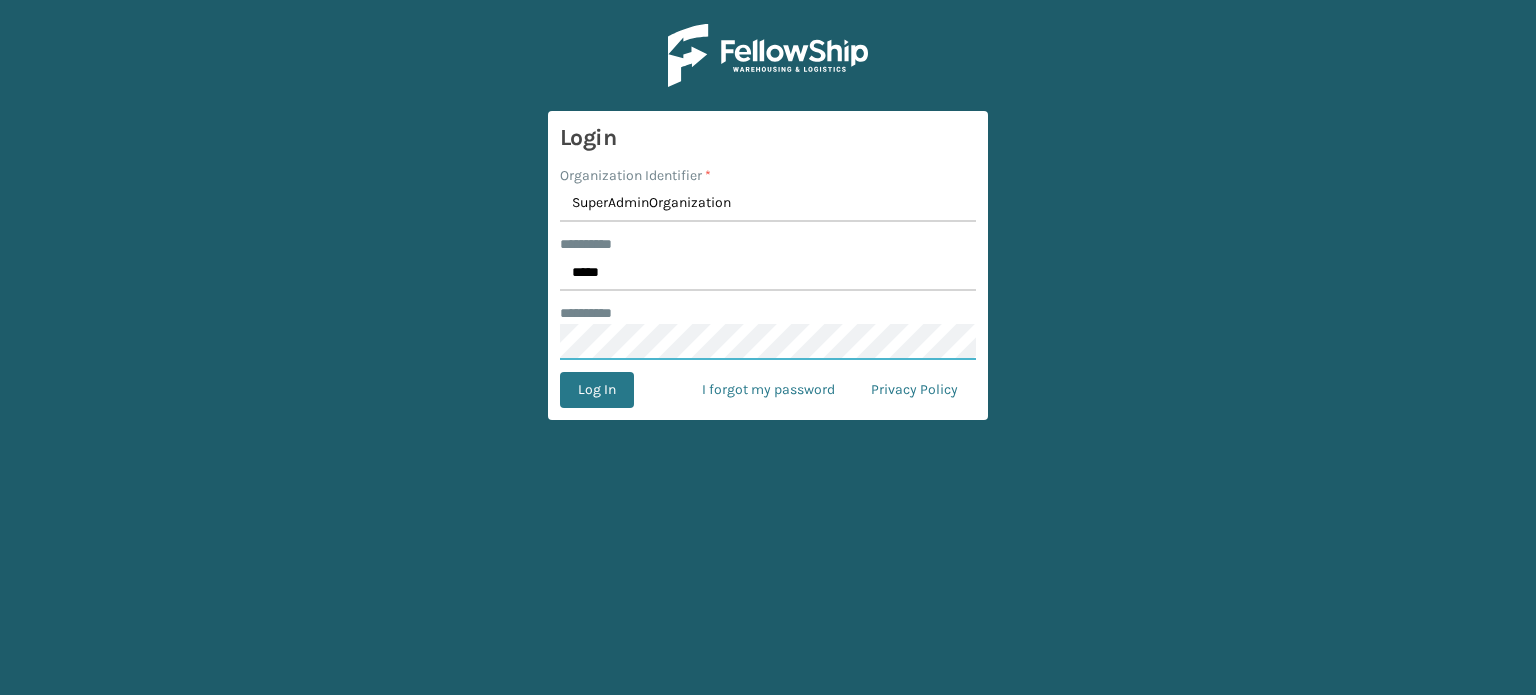 click on "Log In" at bounding box center (597, 390) 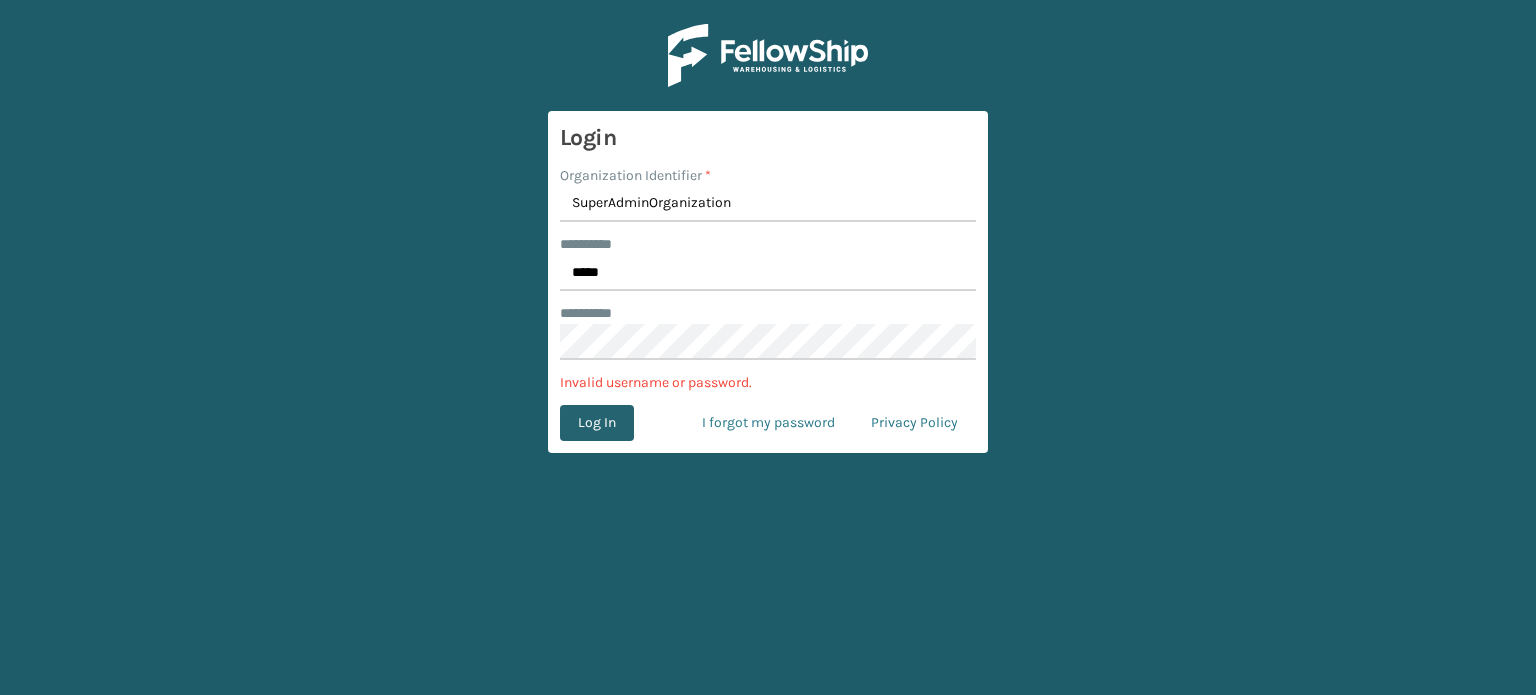 click on "Log In" at bounding box center (597, 423) 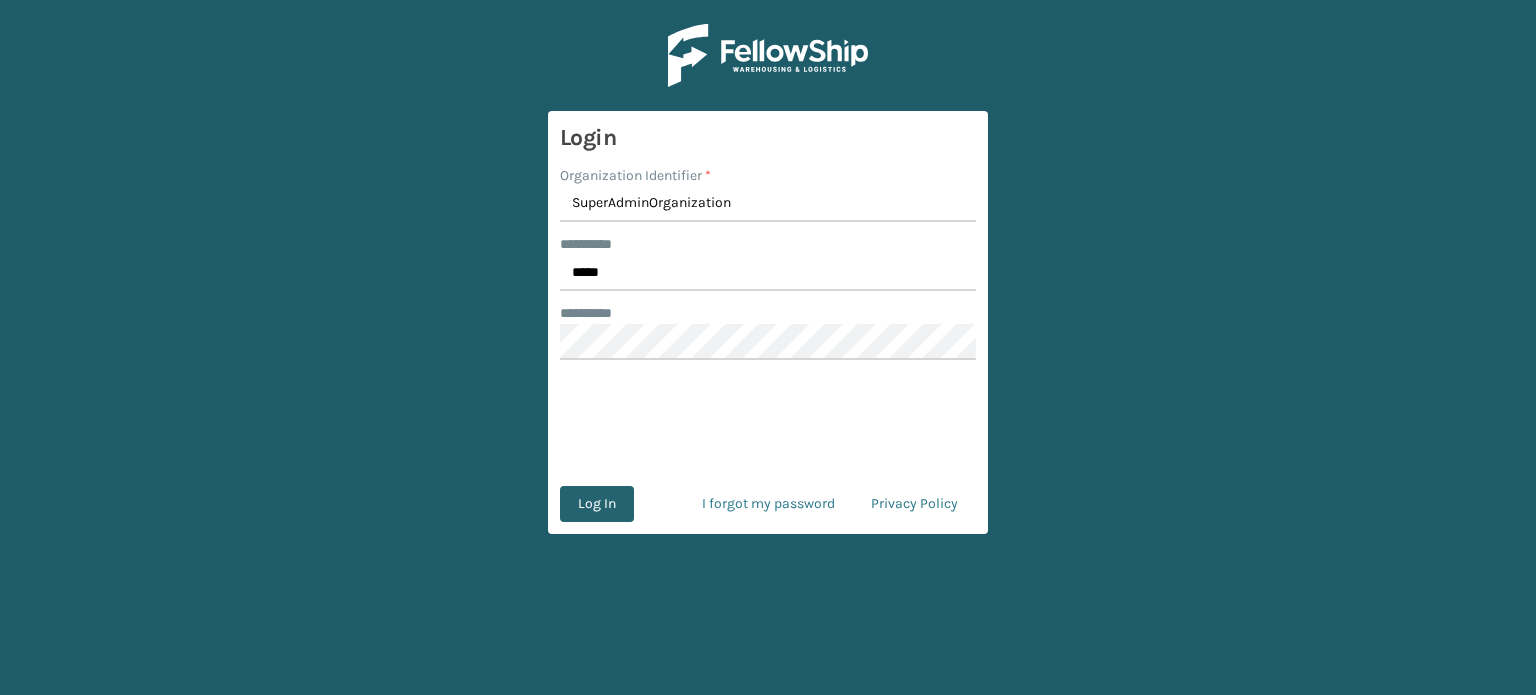 click on "Log In" at bounding box center [597, 504] 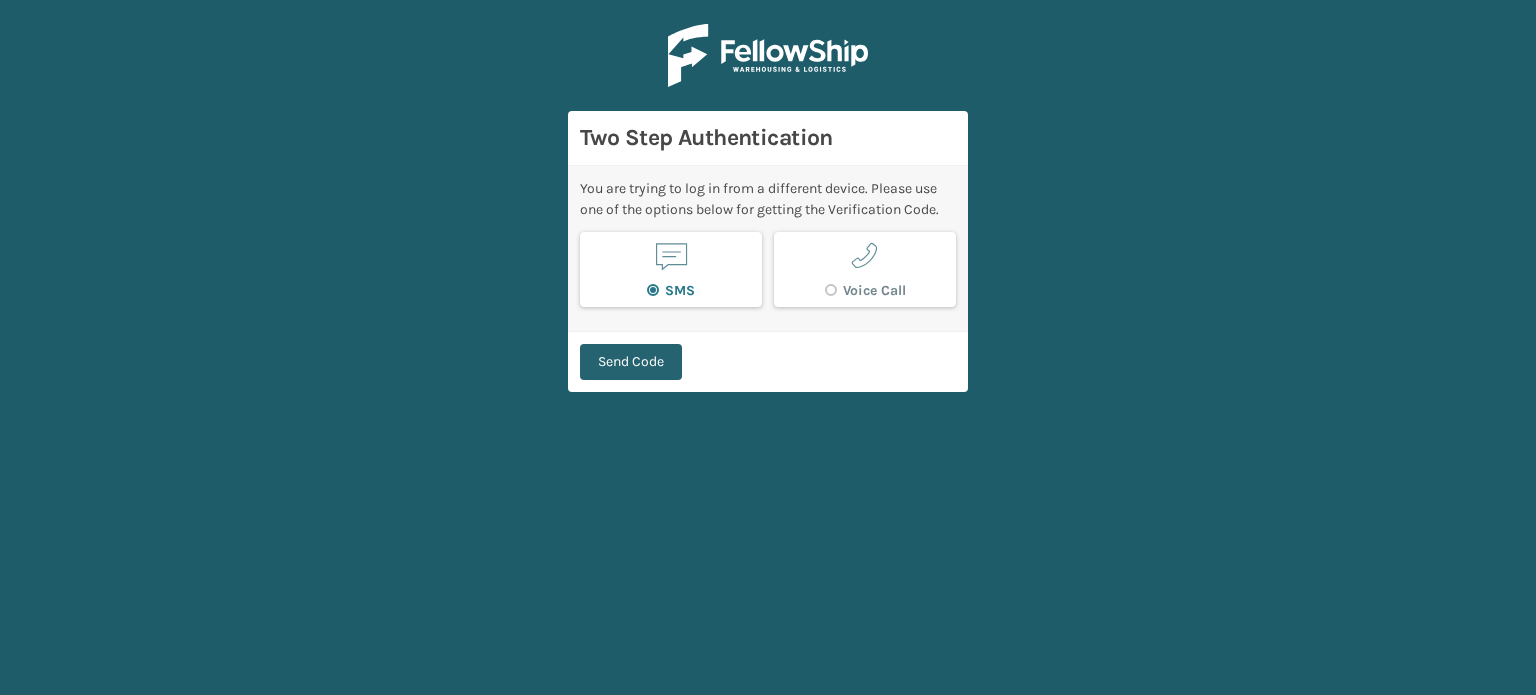 click on "Send Code" at bounding box center [631, 362] 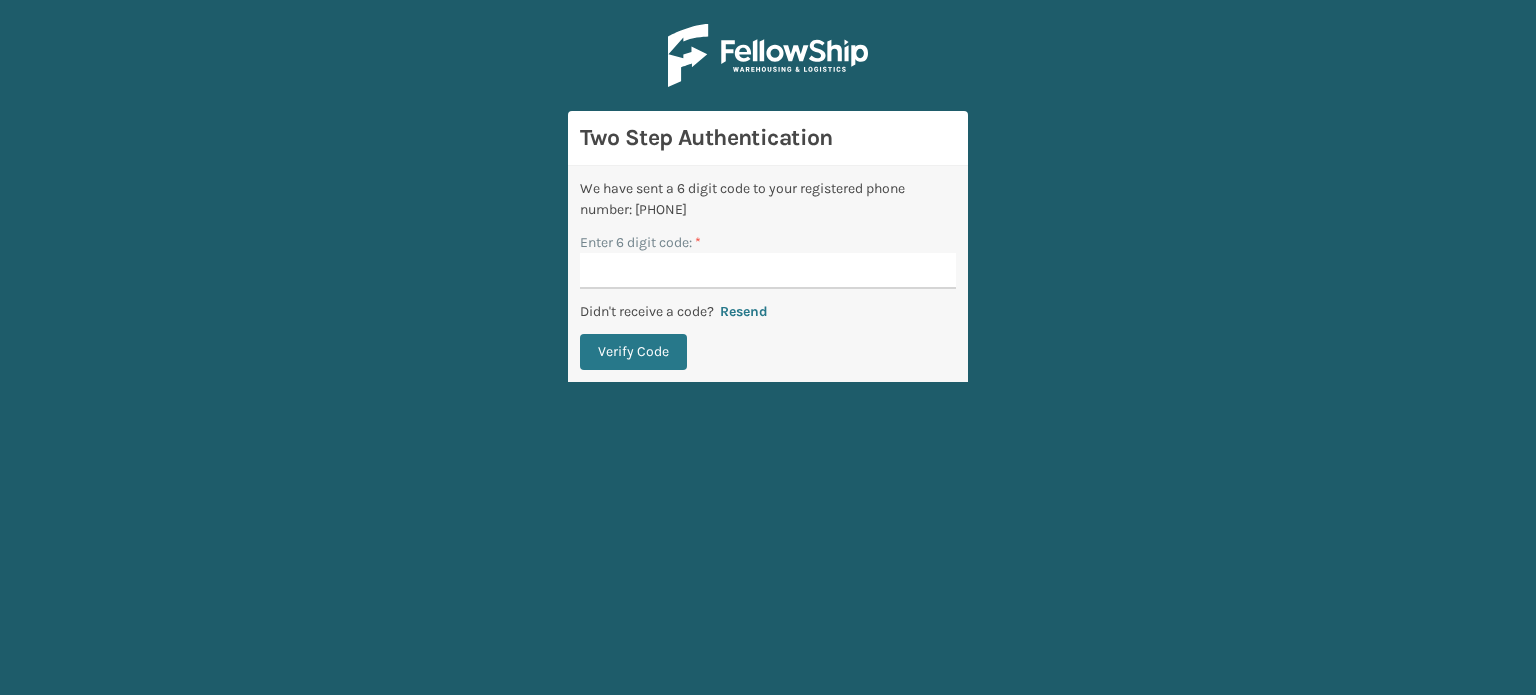 click on "Enter 6 digit code:    *" at bounding box center (768, 271) 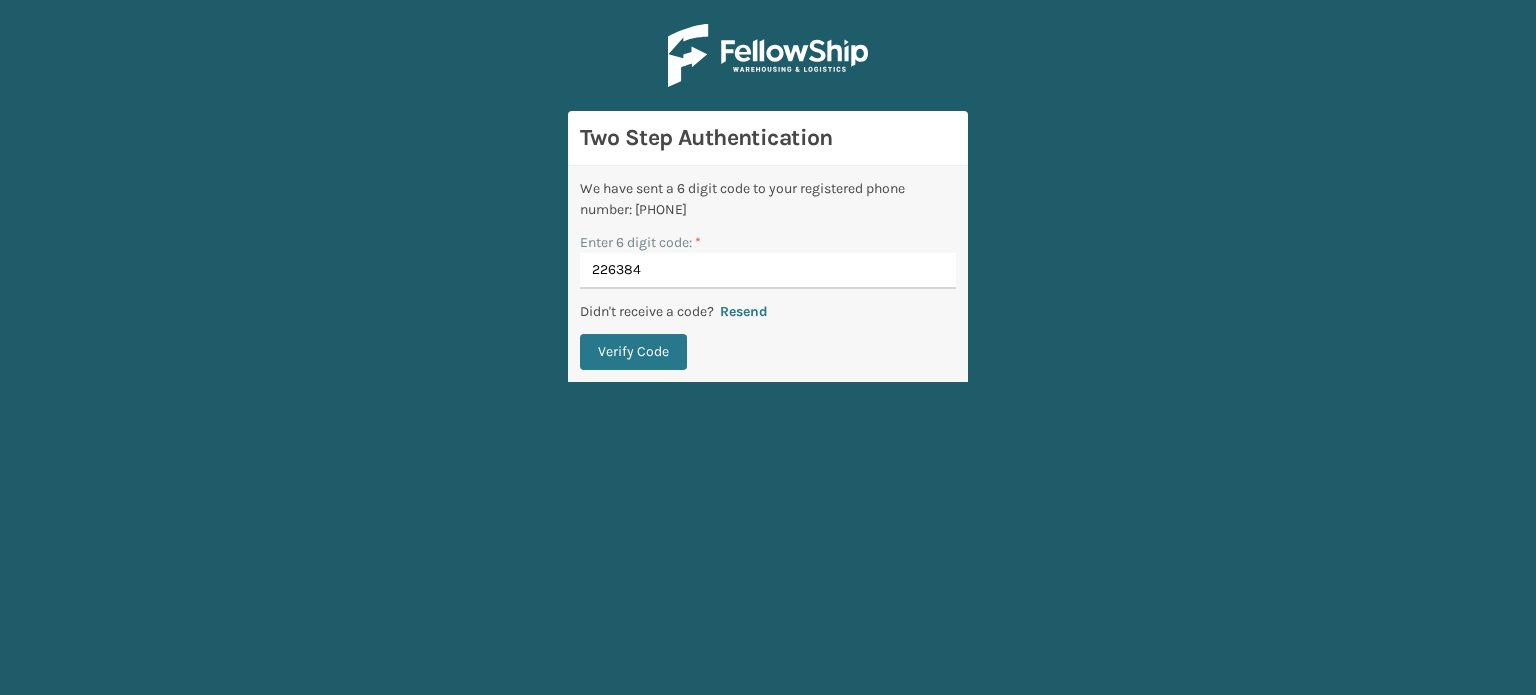 type on "226384" 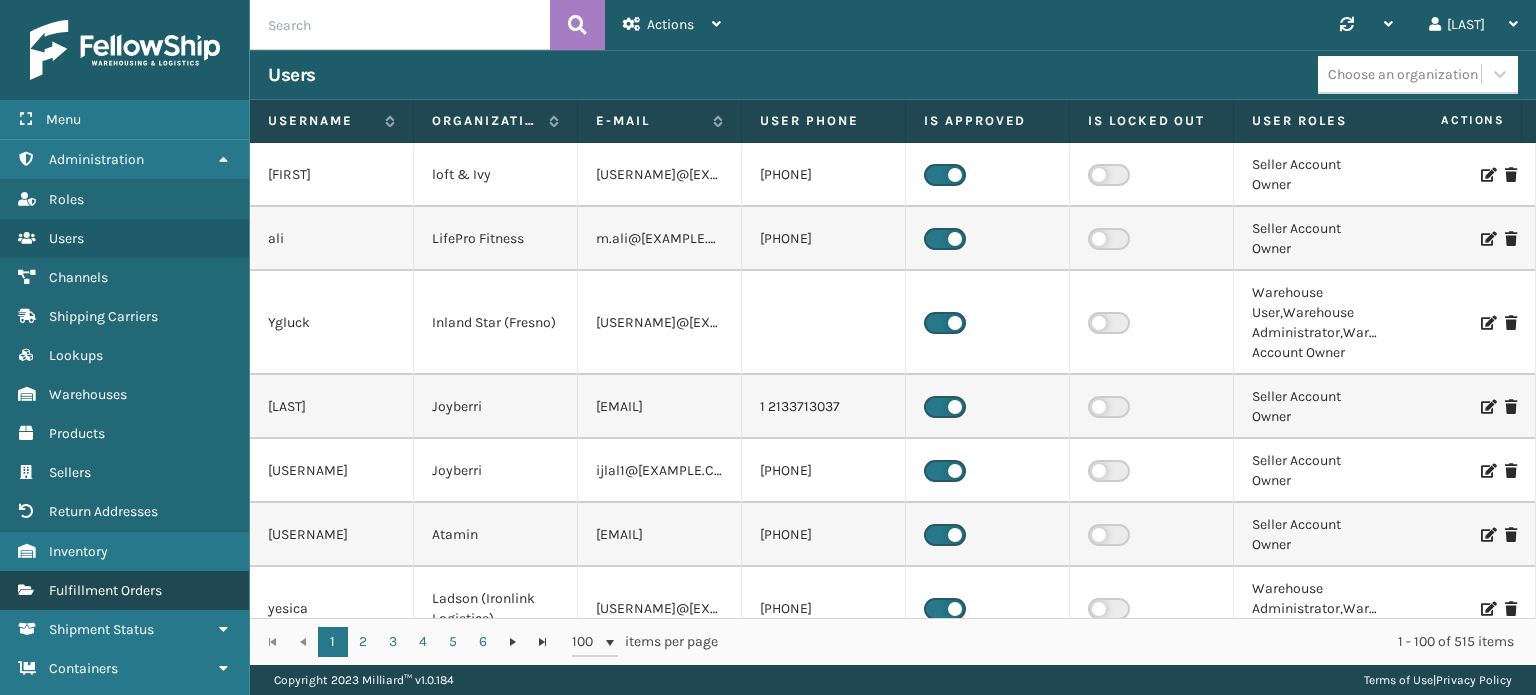 click at bounding box center [400, 25] 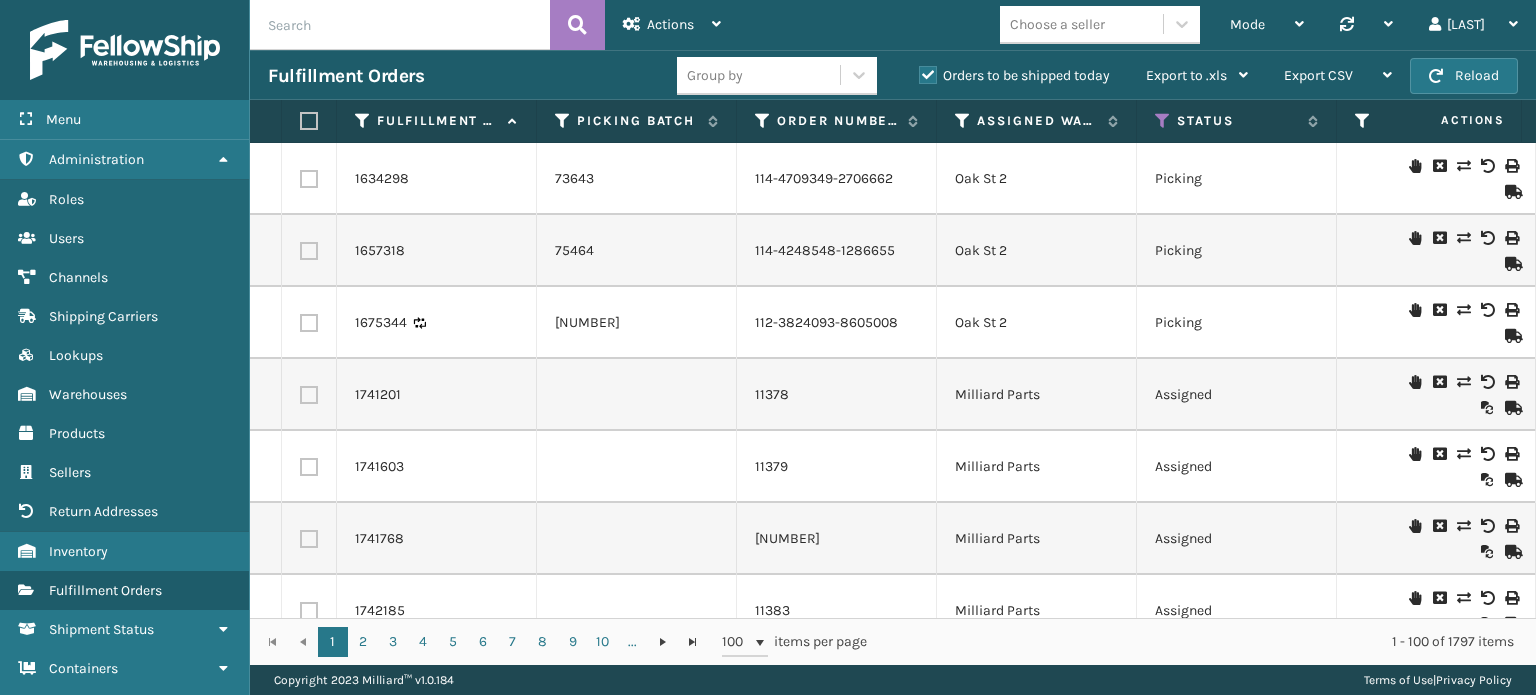 click at bounding box center [400, 25] 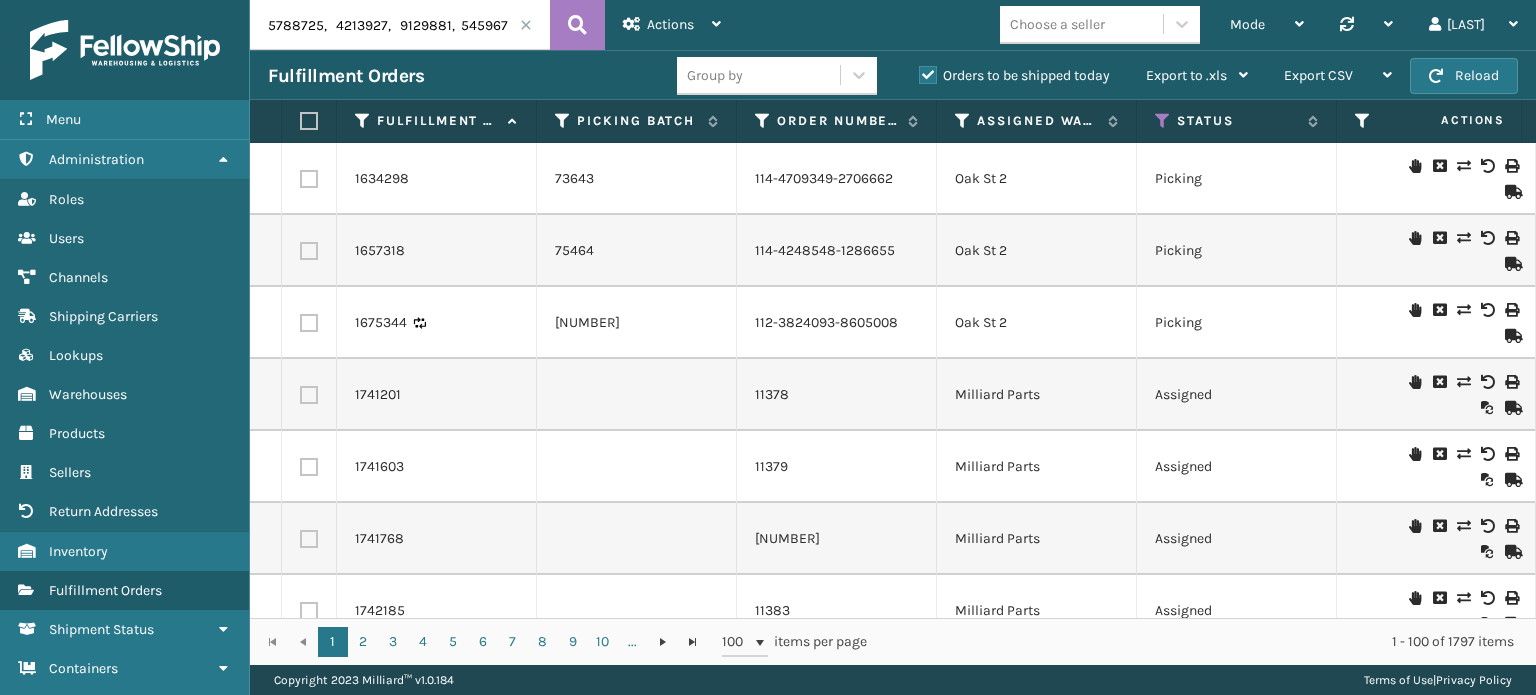 scroll, scrollTop: 0, scrollLeft: 8524, axis: horizontal 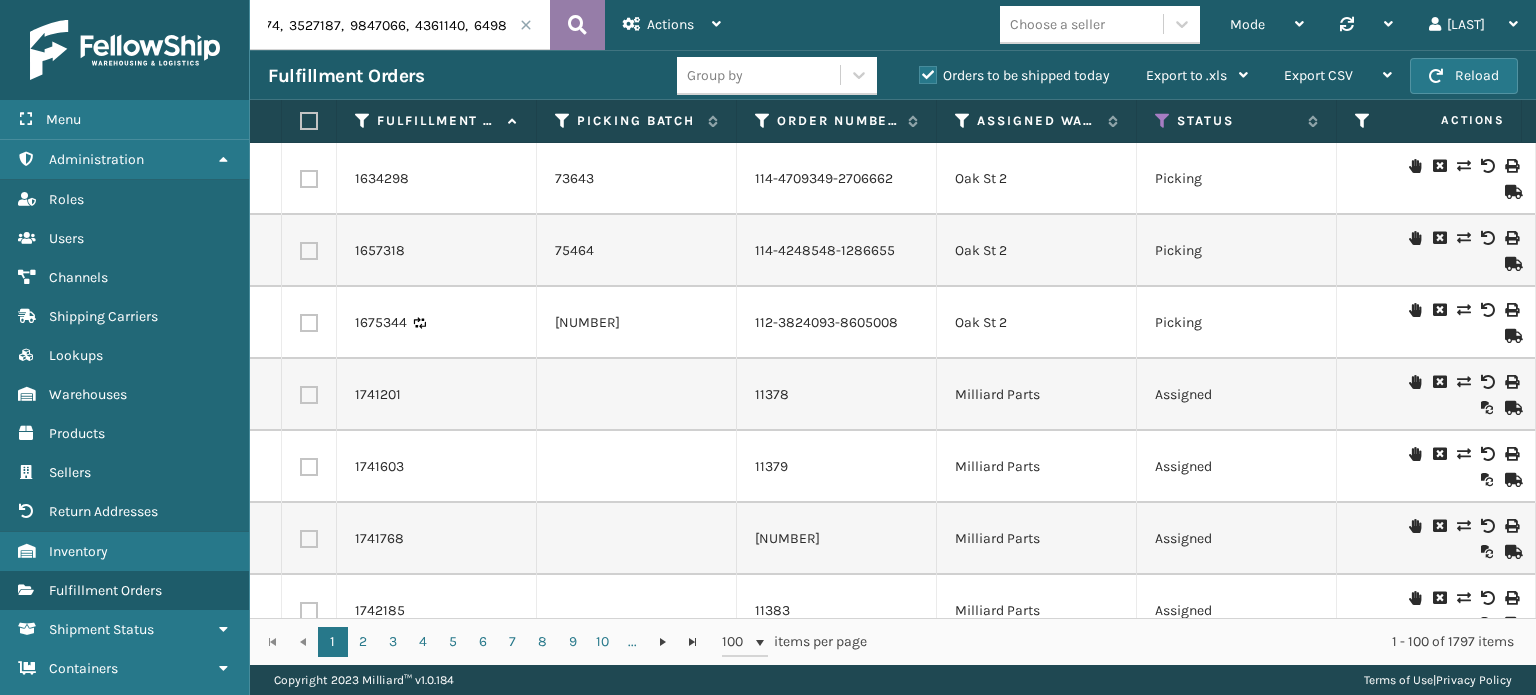 type on "1977768, 1977933, 1980090, 1980270, 1980356, 1980357, 1980462, 1980561, 1980604, 1980659, 1980812, 1980816, 1980817, 1980878, 1980939, 1980945, 1980982, 1980986, 1980987, 1981062, 1981099, 1981102, 1981104, 1981259, 1981362, 1981483, 1981528, 1981583, 1981622, 1981629, 1981630, 1981678, 1981679, 1981728, 1981731, 1981780, 1981784, 1981884, 1981958, 1982003, 1982005, 1982006, 1982008, 1982010, 1982092, 1982265, 1982298, 1982385, 1982386, 1982420, 1982421, 1982749, 1982750, 1982755, 1982791, 1982795, 1982799, 1982800, 1982804, 1982818, 1982826, 1982918, 1982974, 1983098, 1983154, 1983173, 1983178, 1983179, 1983182, 1983305, 1983307, 1983308, 1983310, 1983312, 1983702, 1983870, 1984175, 1984216, 1984460, 1984688, 1984760, 1984761, 1984815, 1985168, 1985217, 1985223, 1985258, 1985259, 1985263, 1985264, 1985265, 1985417, 1985524, 1985642, 1985725, 1985848, 198..." 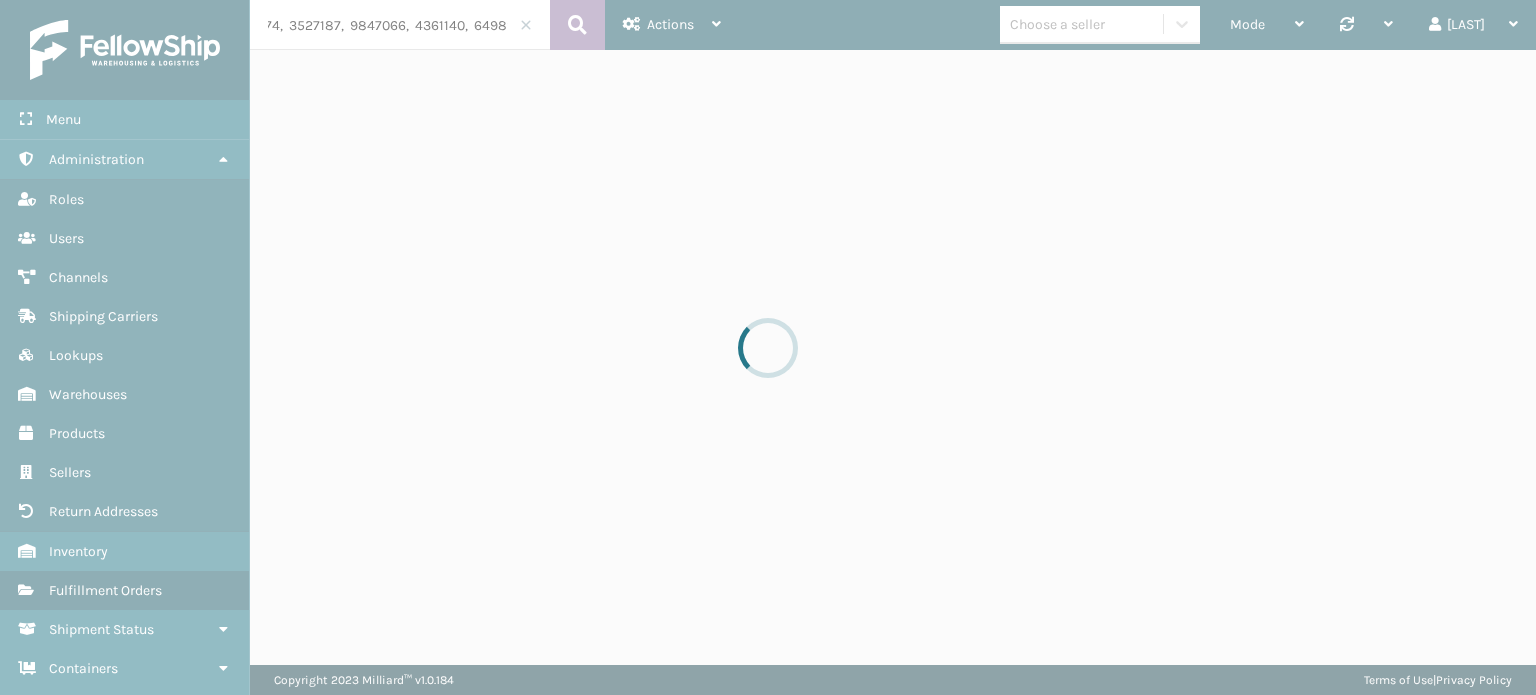 scroll, scrollTop: 0, scrollLeft: 0, axis: both 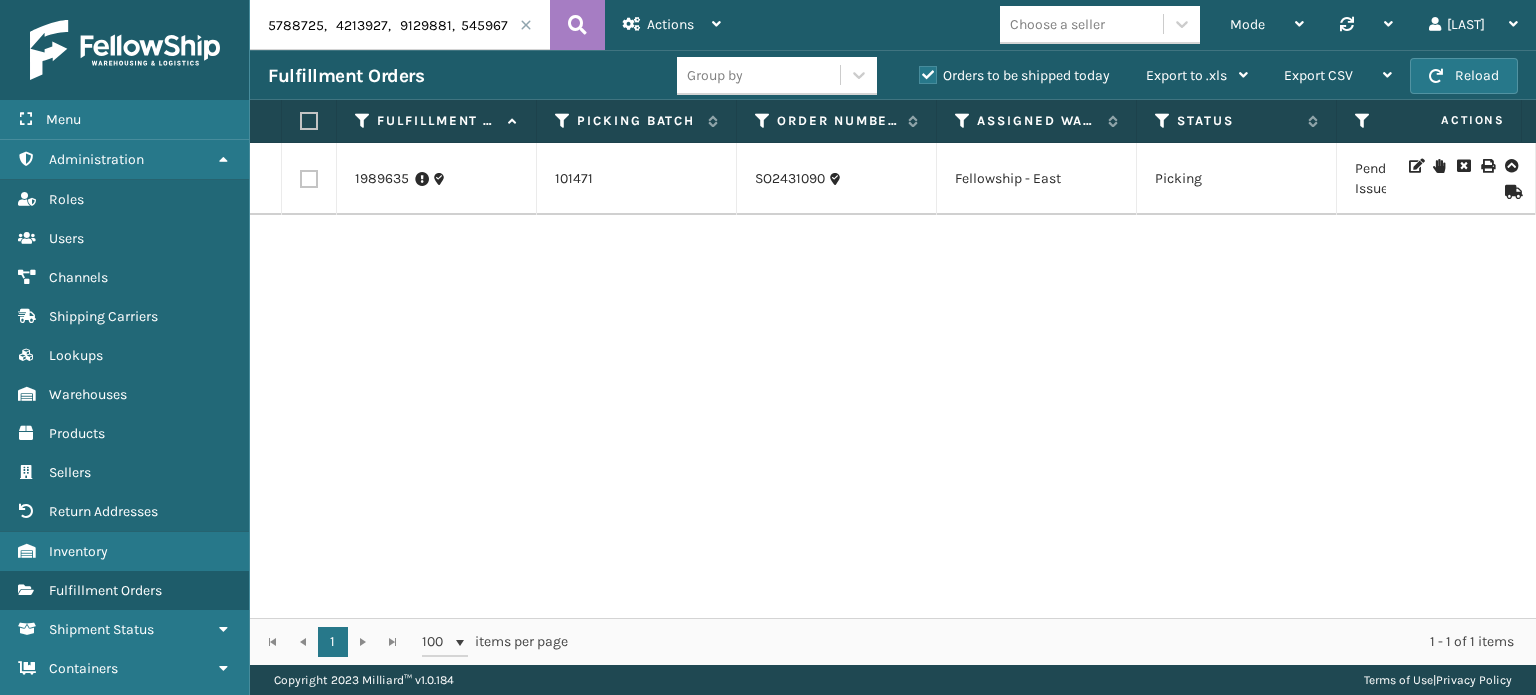 click on "Orders to be shipped today" at bounding box center (1014, 75) 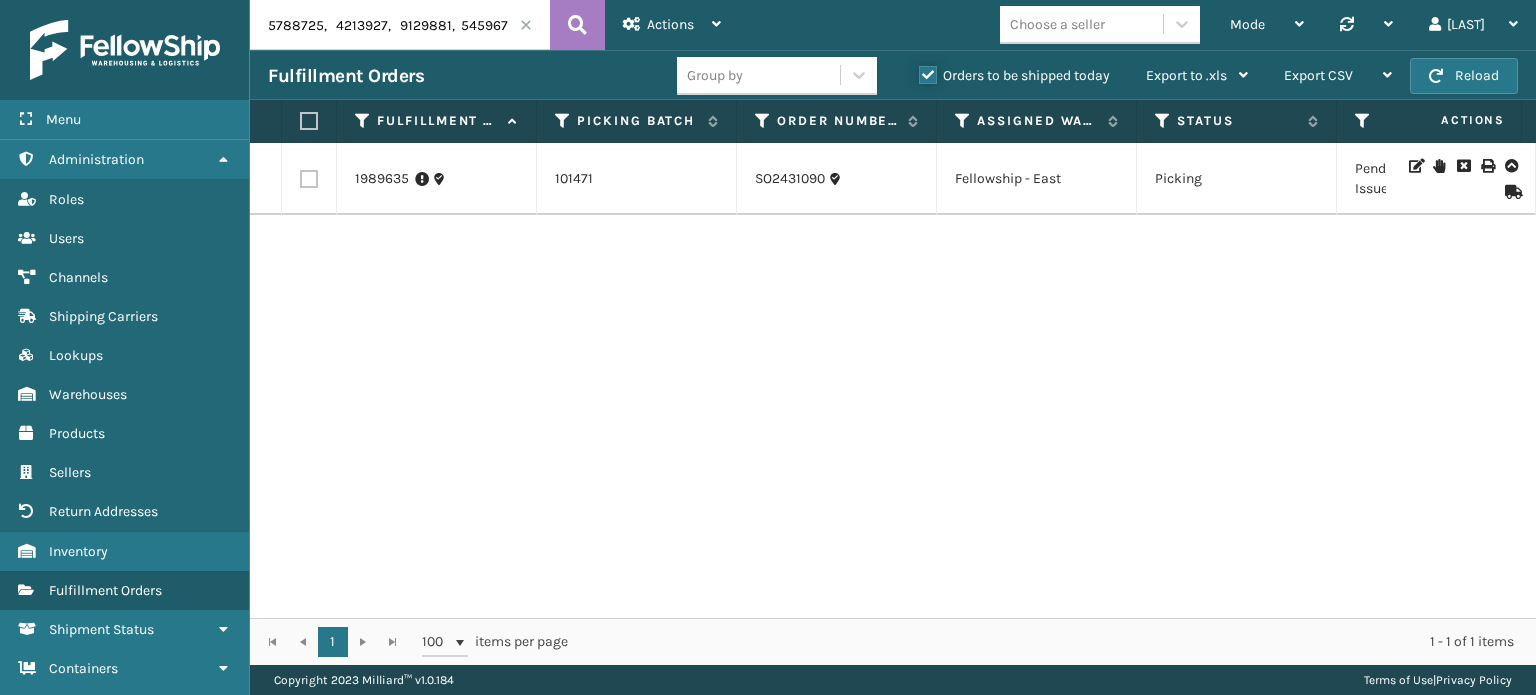 click on "Orders to be shipped today" at bounding box center [919, 70] 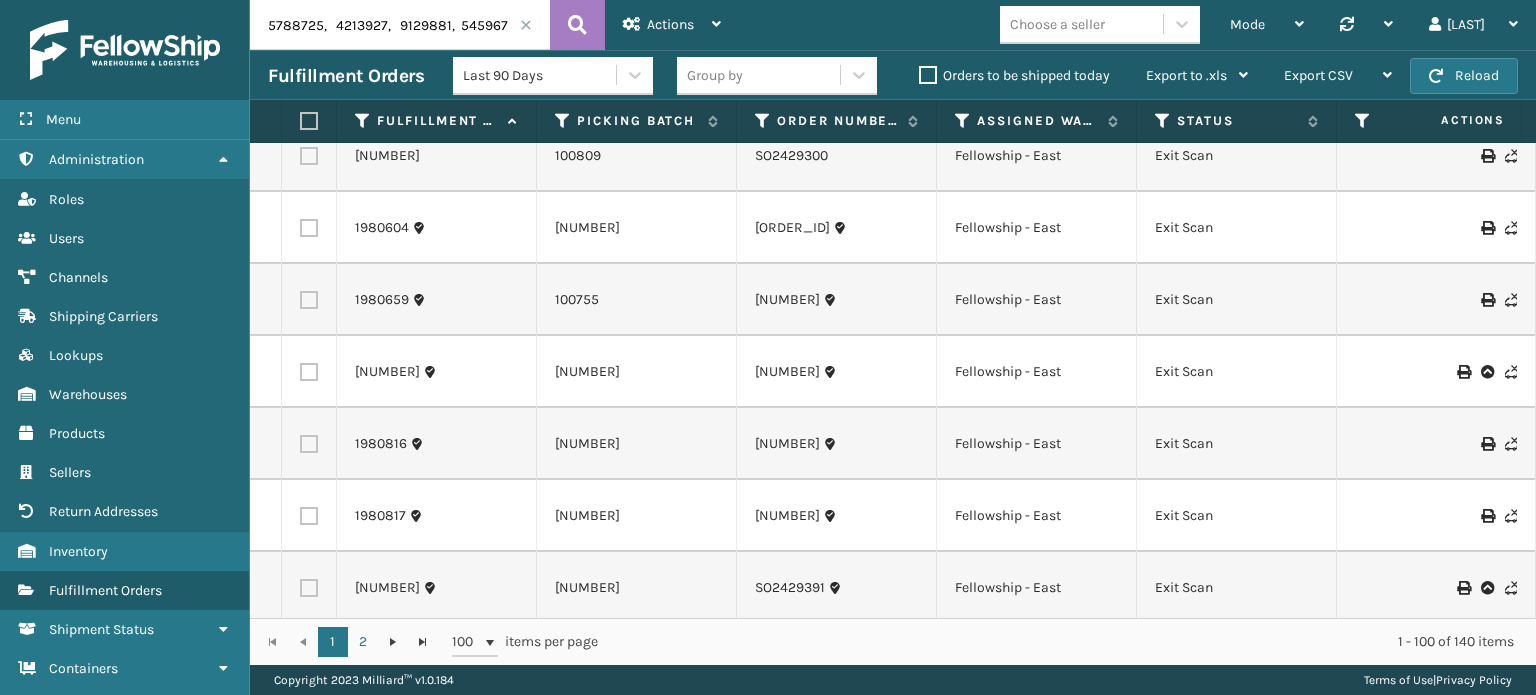 scroll, scrollTop: 528, scrollLeft: 0, axis: vertical 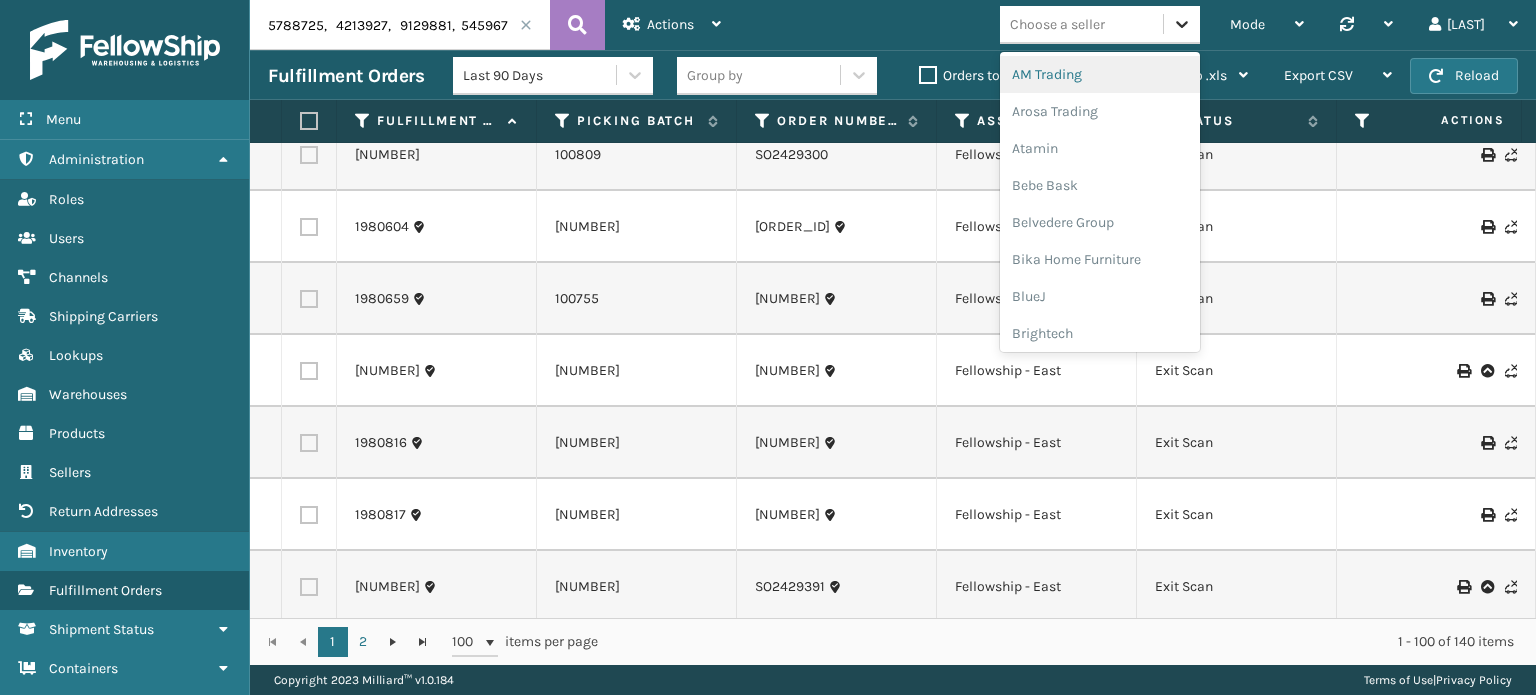 click 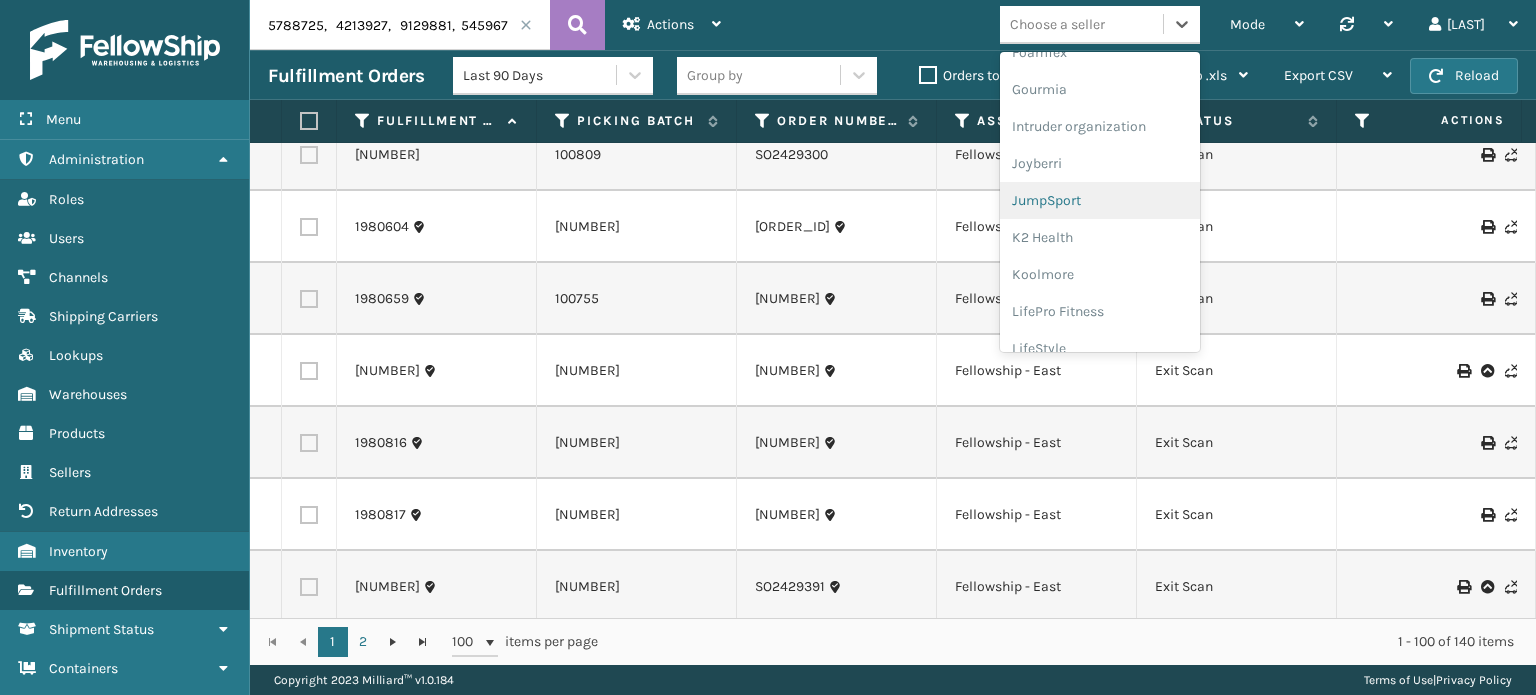 scroll, scrollTop: 538, scrollLeft: 0, axis: vertical 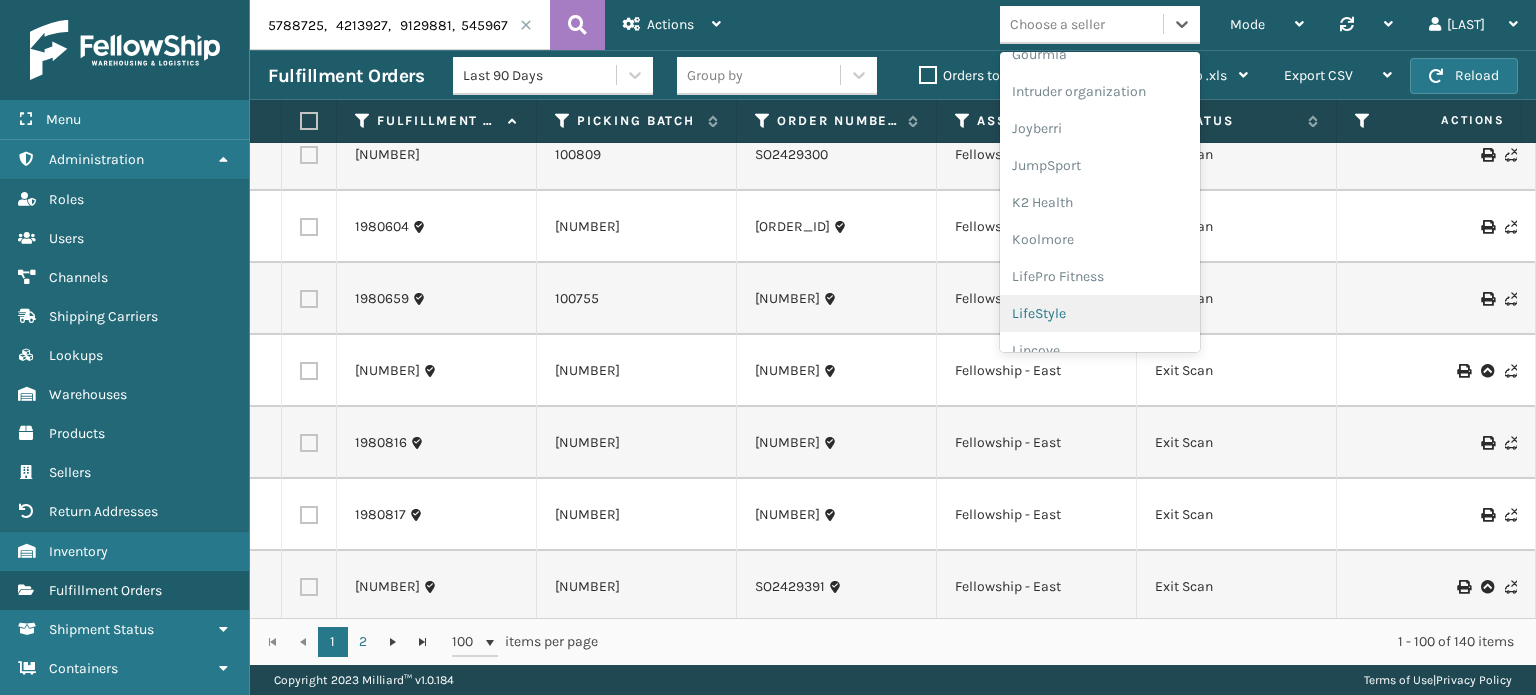 click on "LifeStyle" at bounding box center (1100, 313) 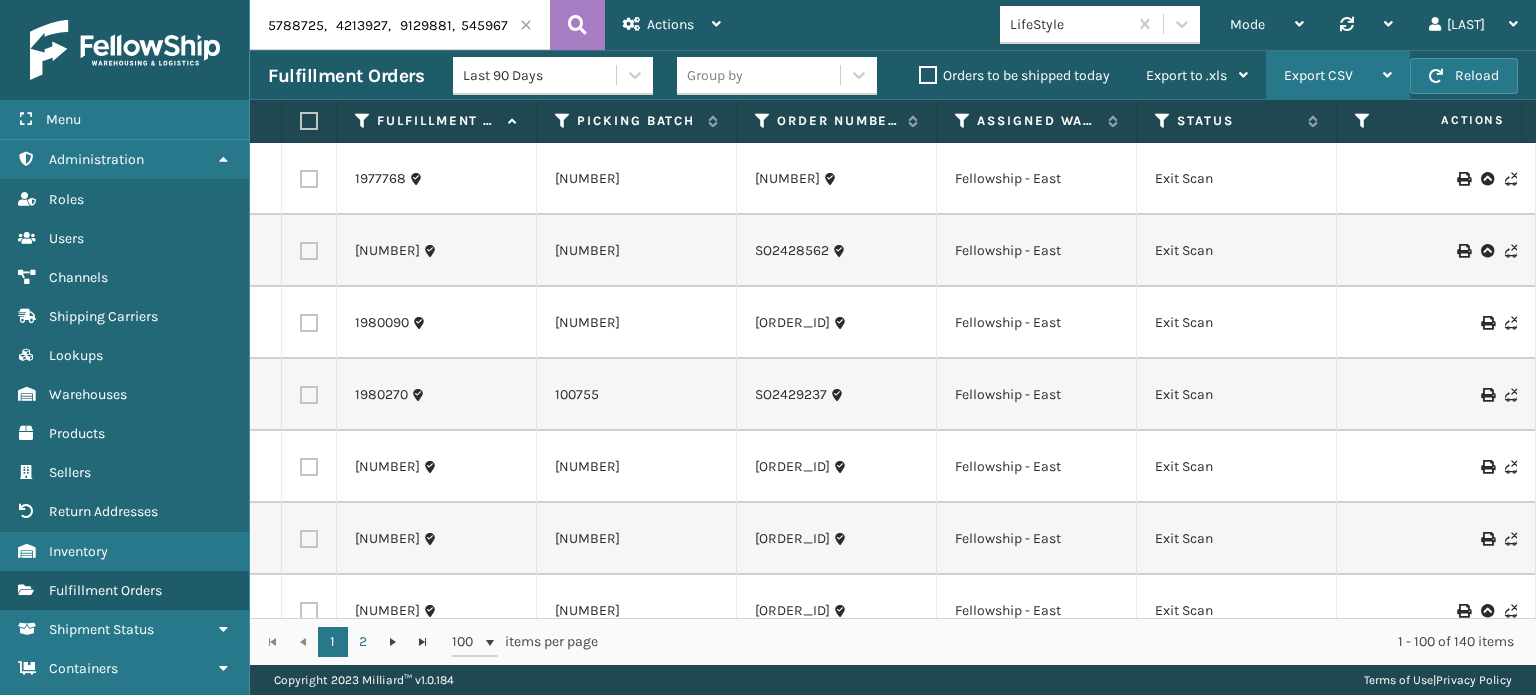 click on "Export CSV" at bounding box center [1338, 76] 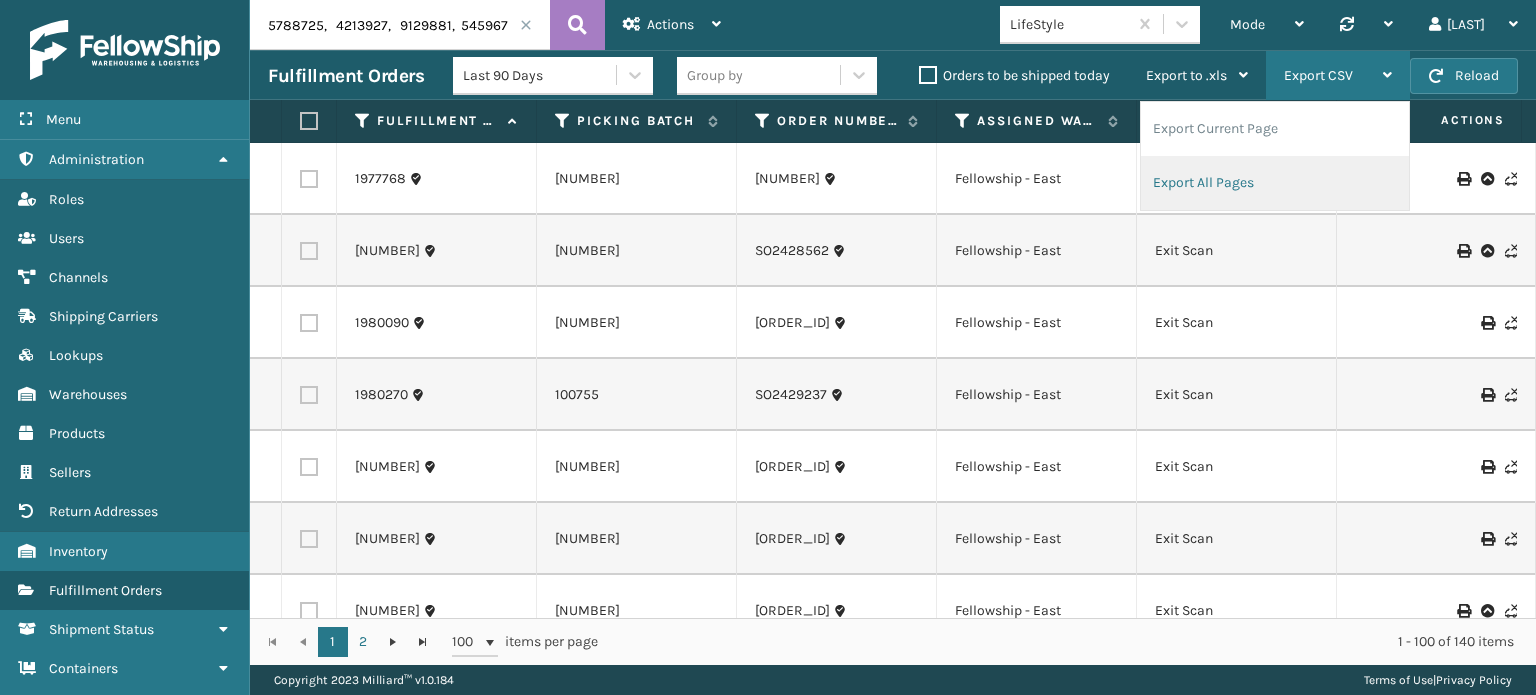click on "Export All Pages" at bounding box center [1275, 183] 